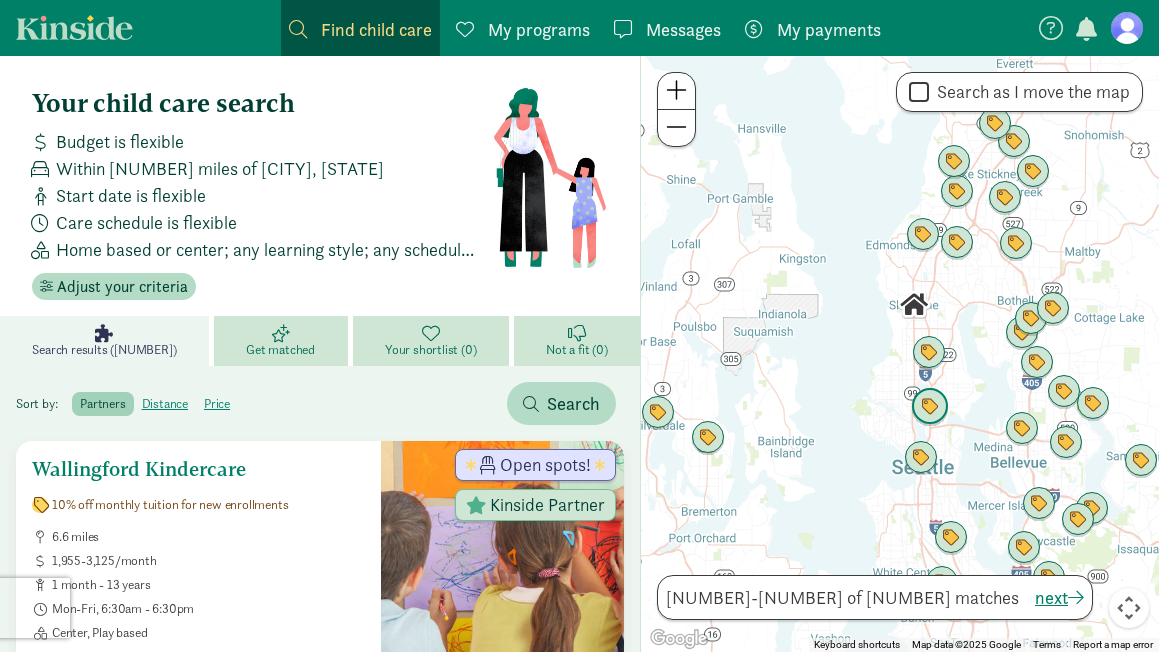 scroll, scrollTop: 0, scrollLeft: 0, axis: both 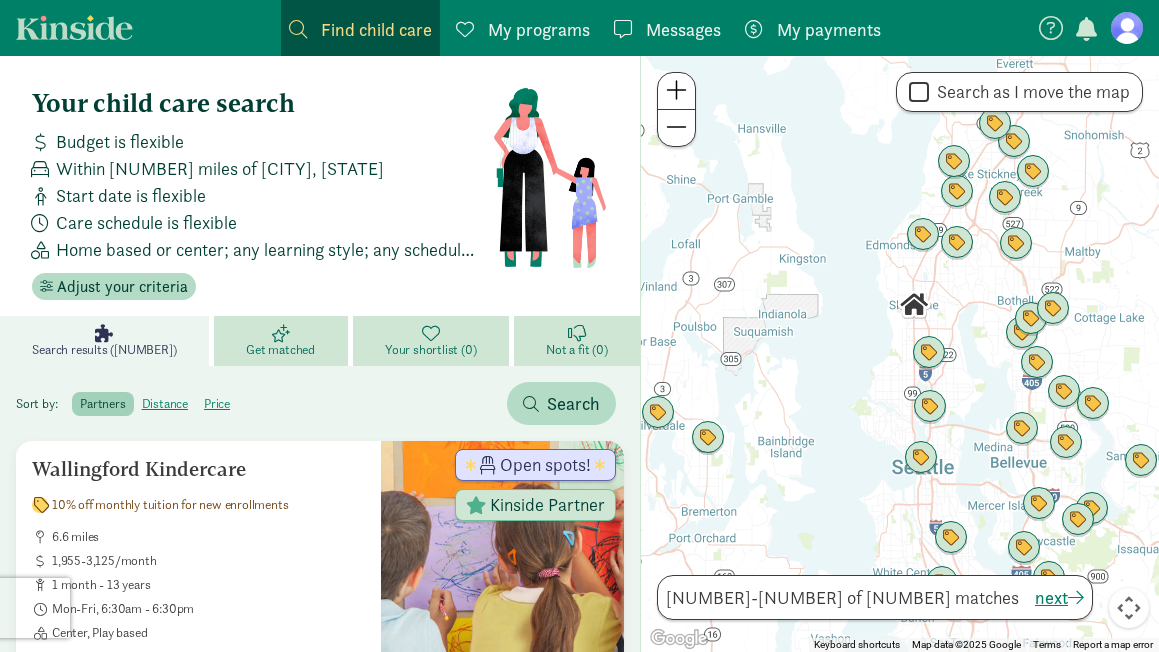 click at bounding box center (900, 354) 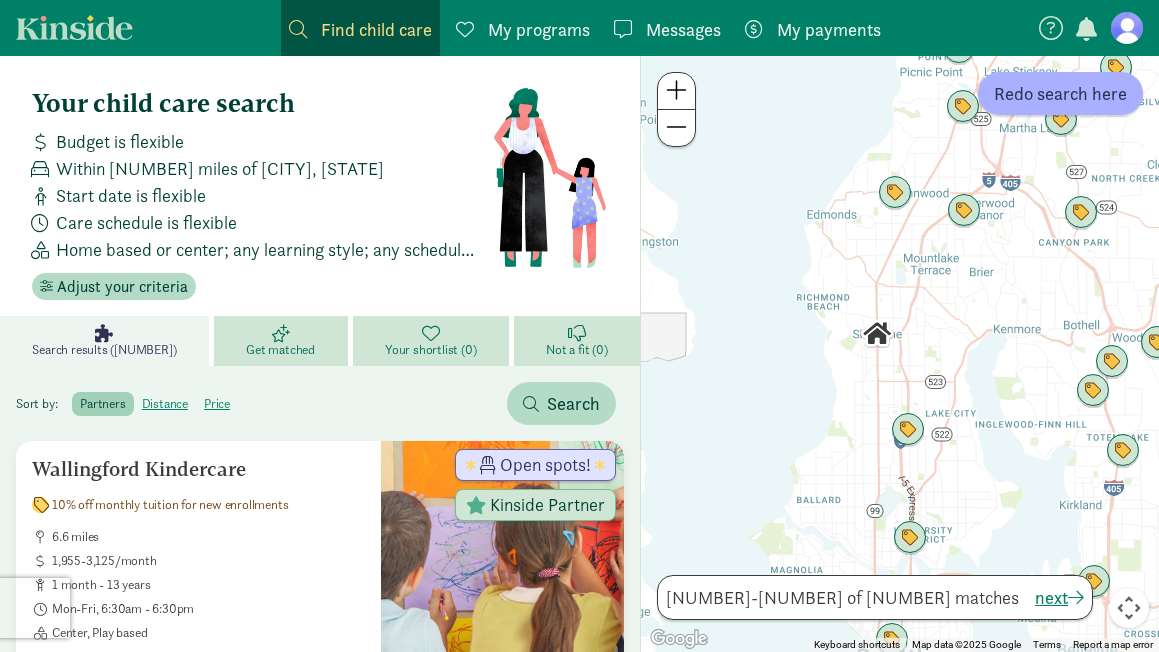 click at bounding box center [900, 354] 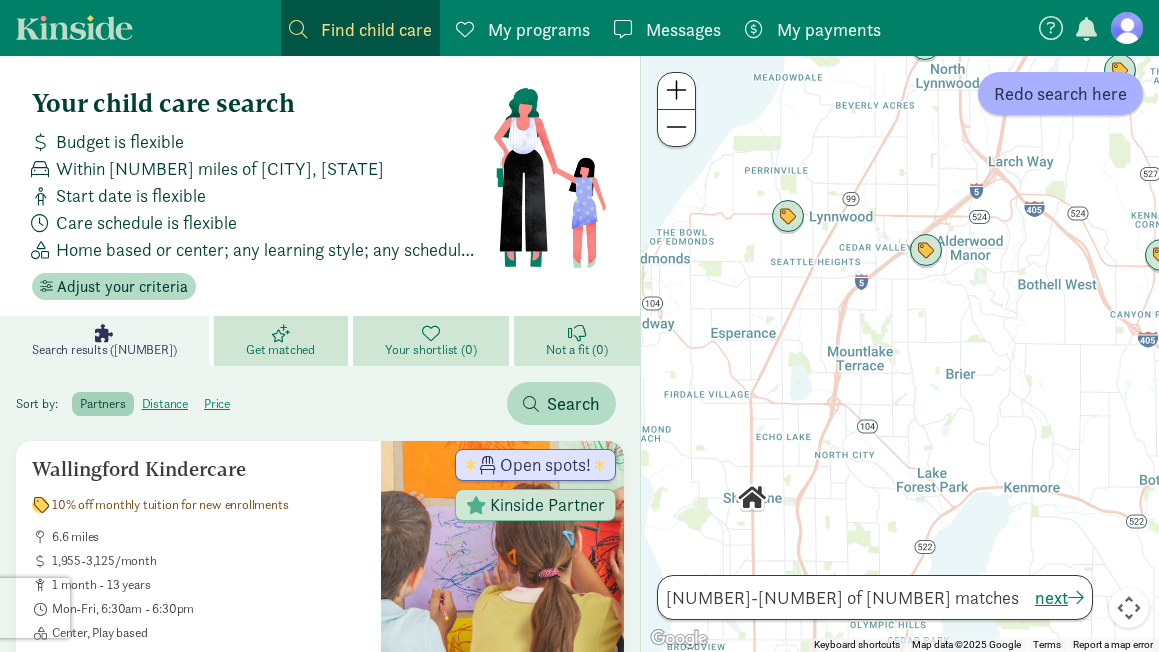 drag, startPoint x: 913, startPoint y: 237, endPoint x: 874, endPoint y: 358, distance: 127.12985 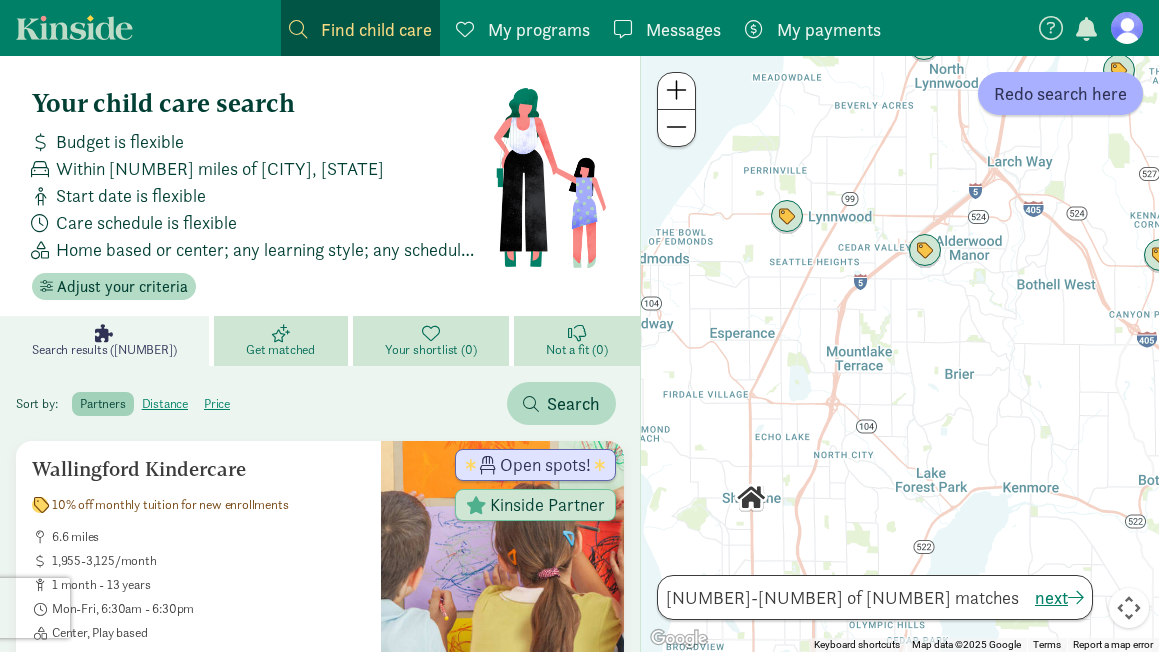 click at bounding box center [900, 354] 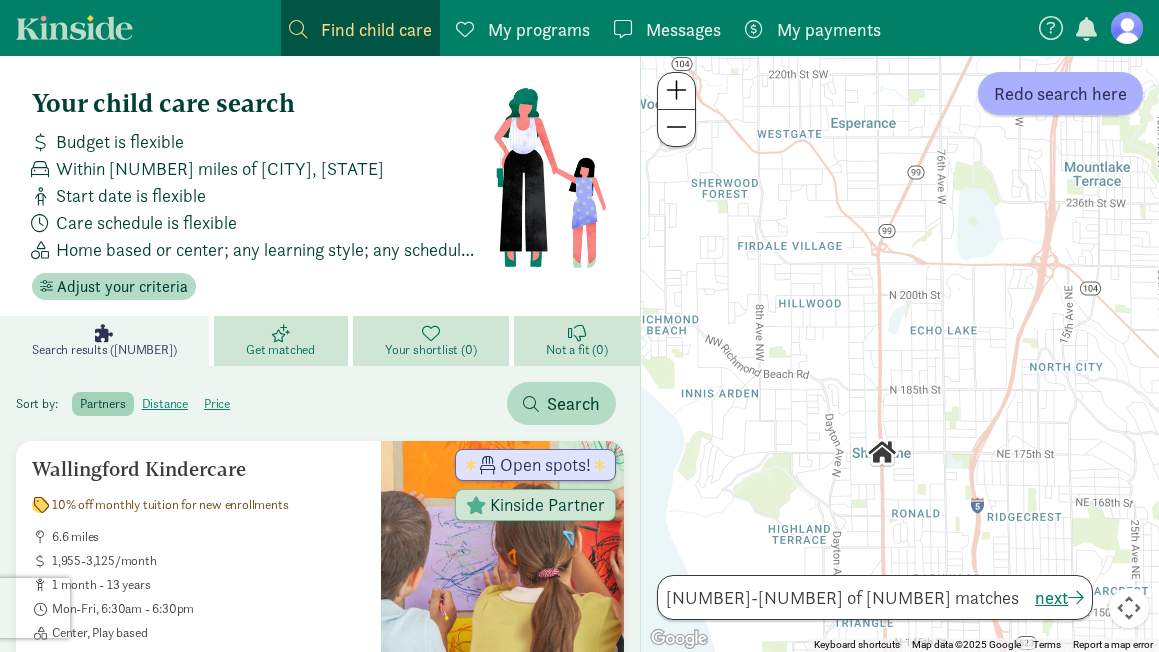 drag, startPoint x: 784, startPoint y: 444, endPoint x: 952, endPoint y: 360, distance: 187.82971 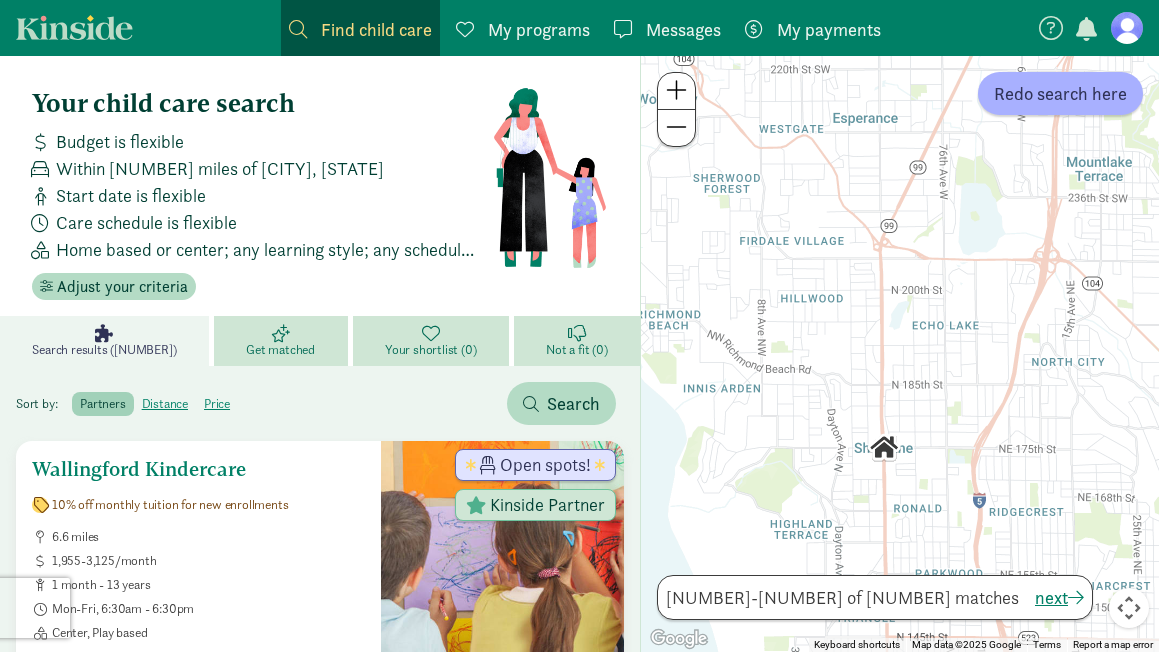 click on "Open spots!" at bounding box center (545, 465) 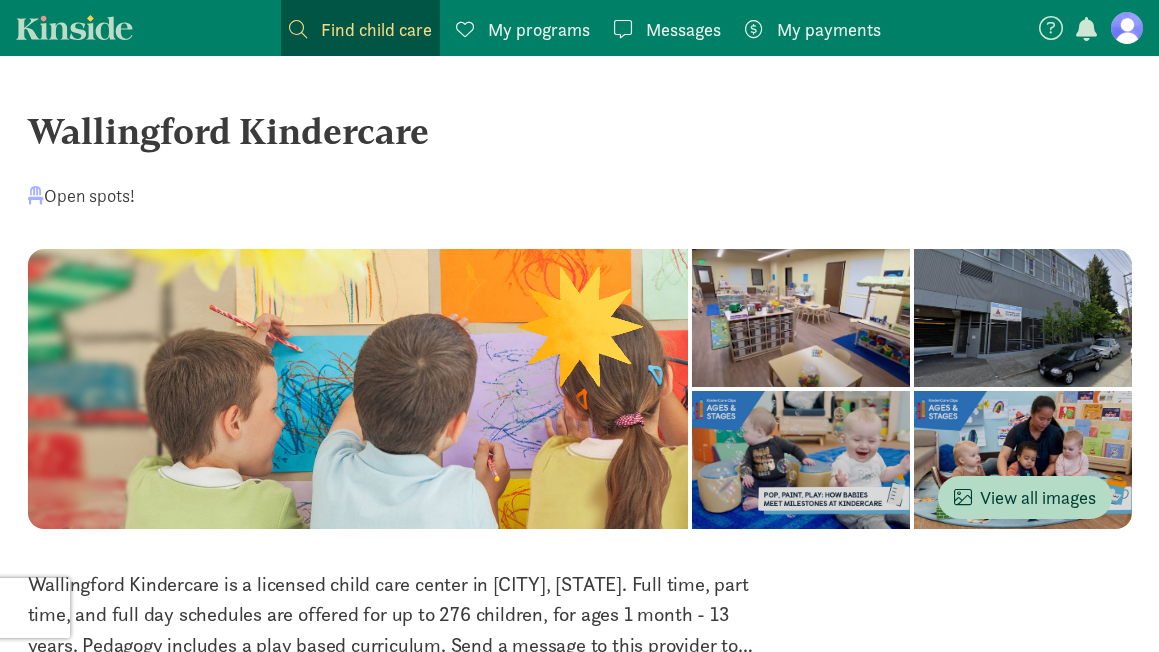scroll, scrollTop: 0, scrollLeft: 0, axis: both 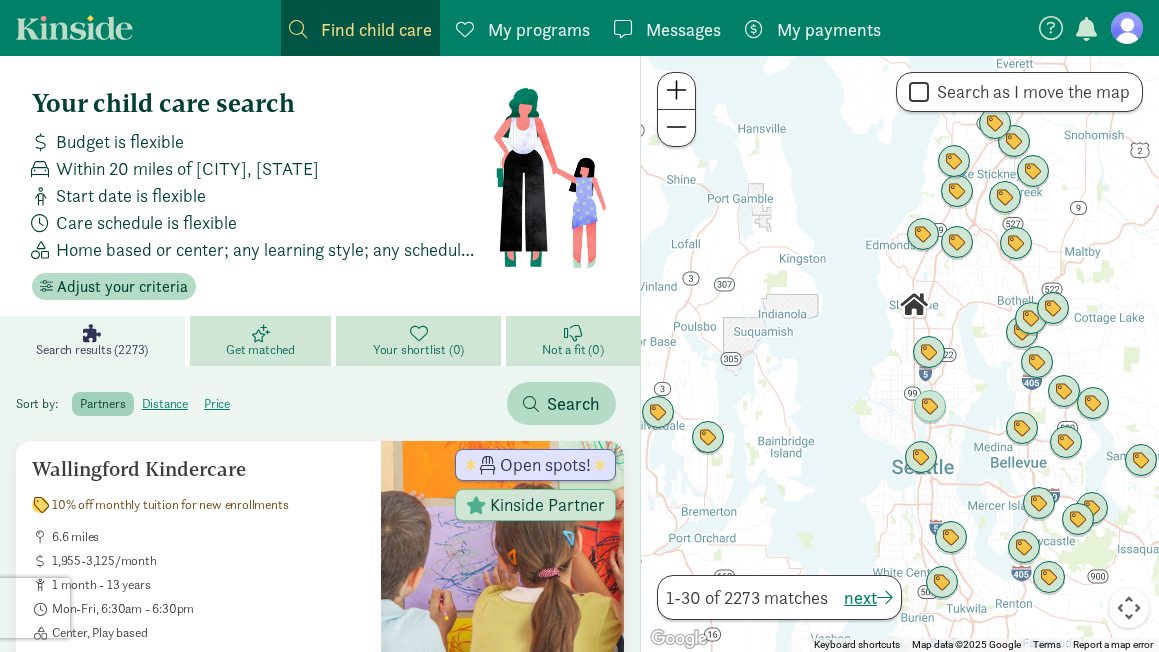 click at bounding box center (900, 354) 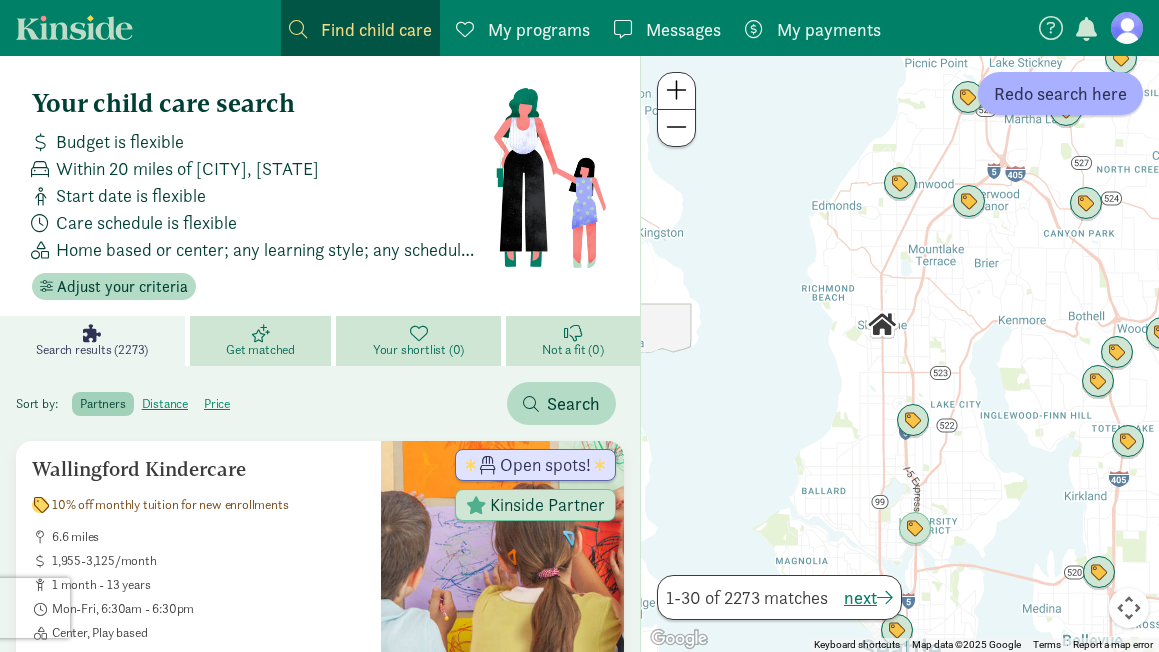 click at bounding box center [900, 354] 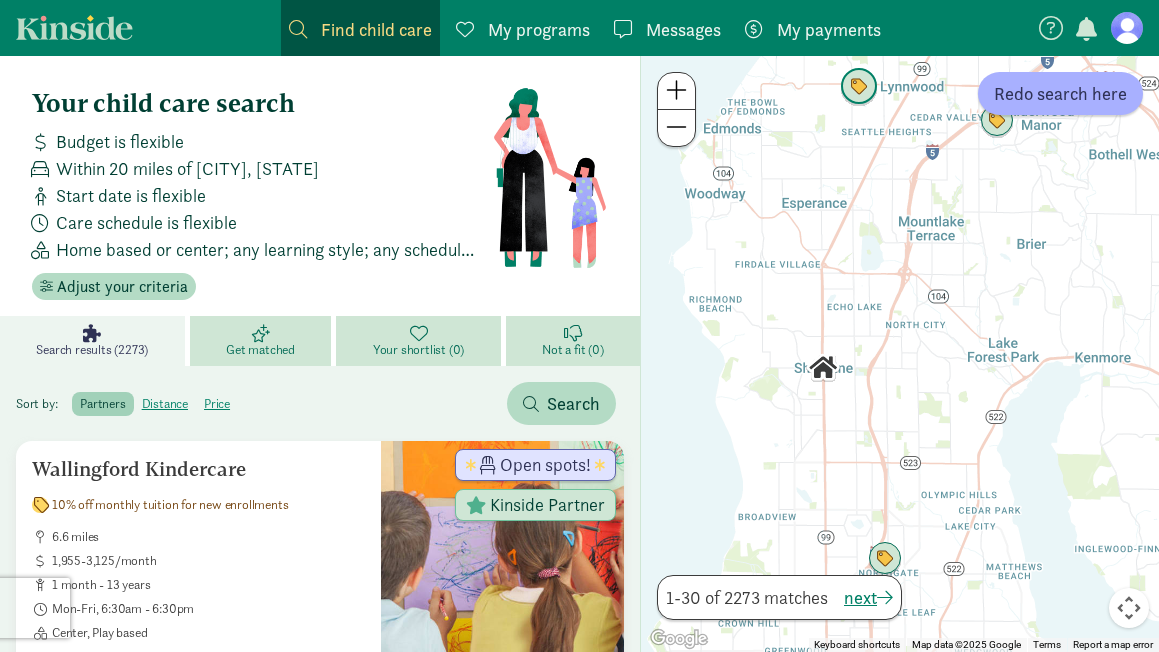 click at bounding box center [859, 87] 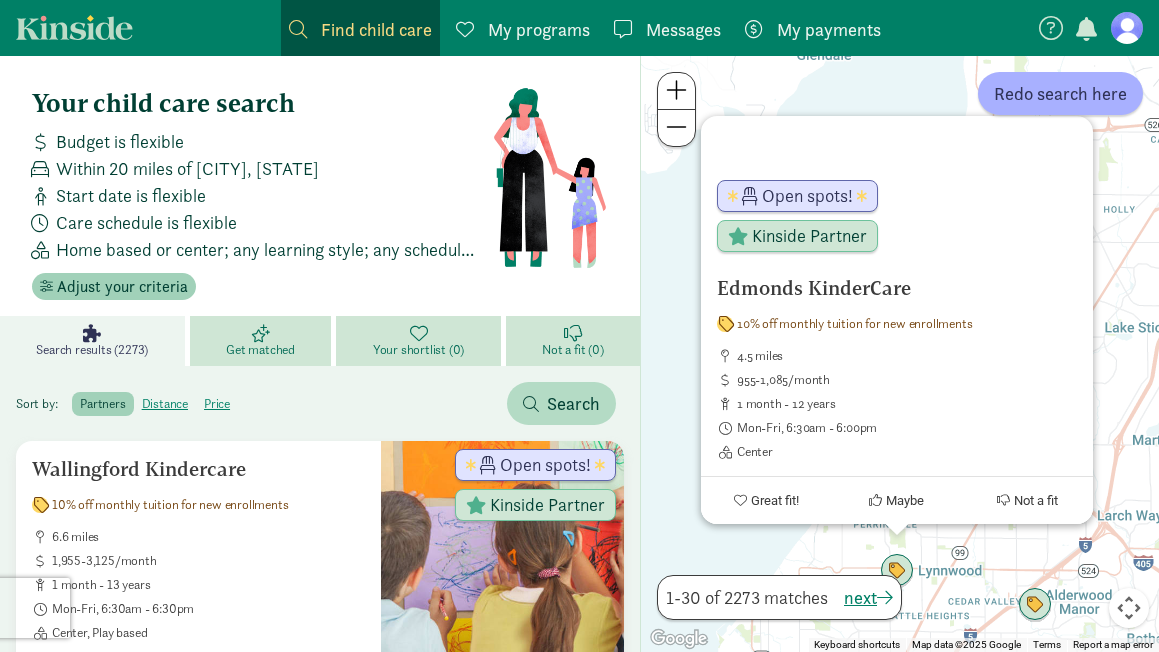 click on "Adjust your criteria" at bounding box center (122, 287) 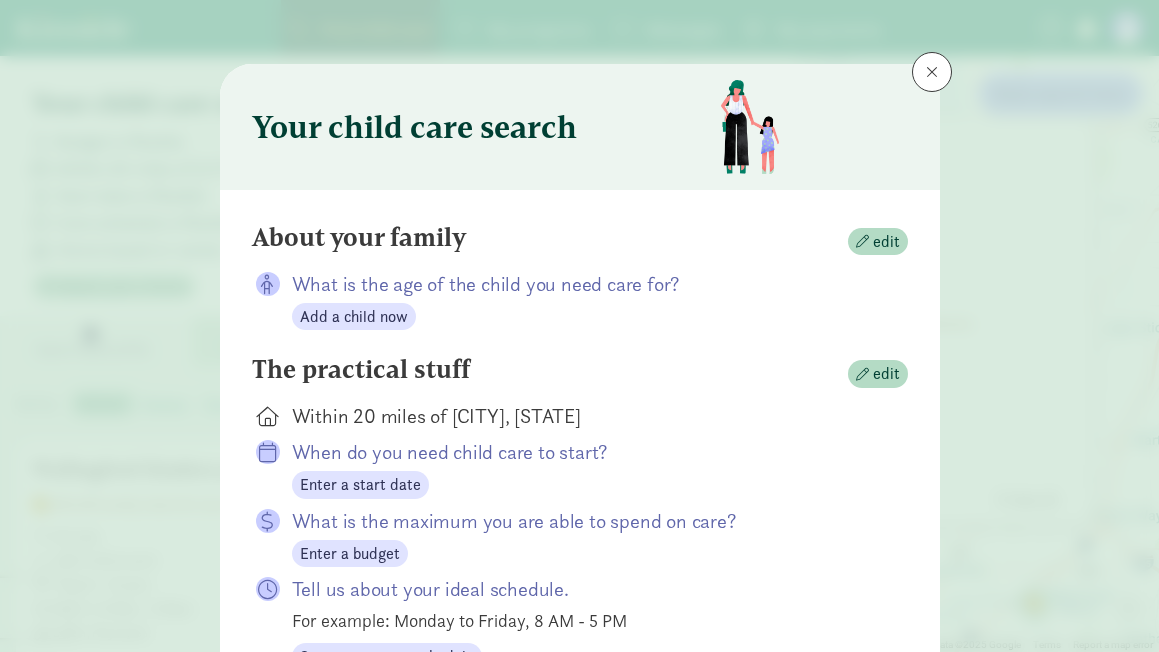 scroll, scrollTop: 0, scrollLeft: 0, axis: both 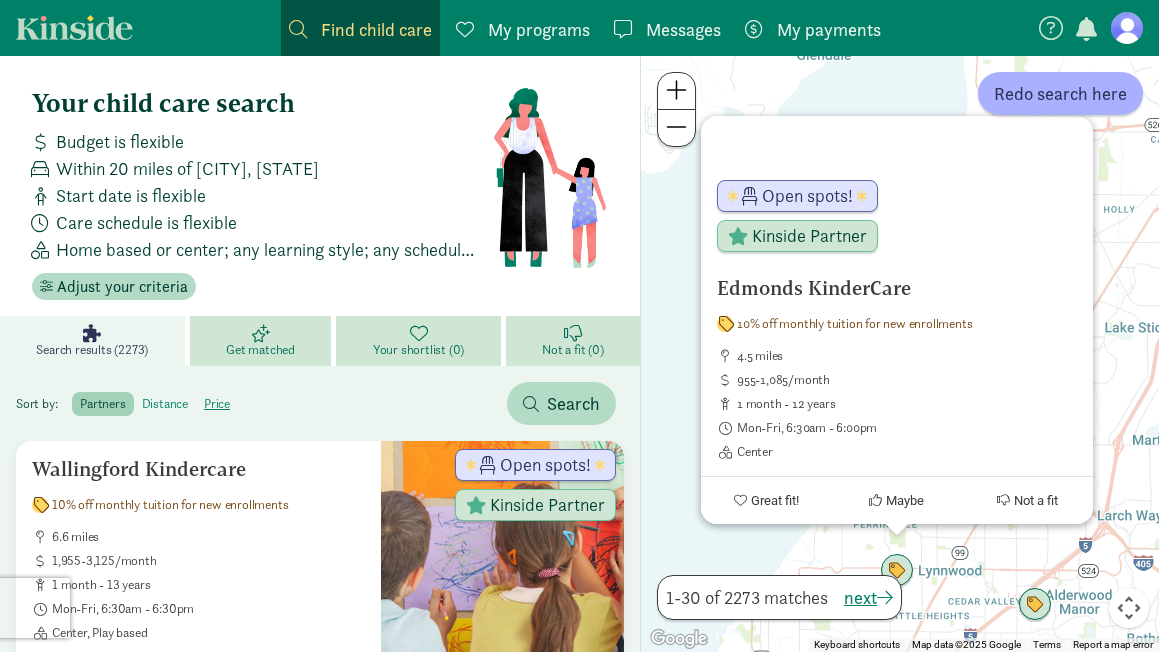 click on "distance" 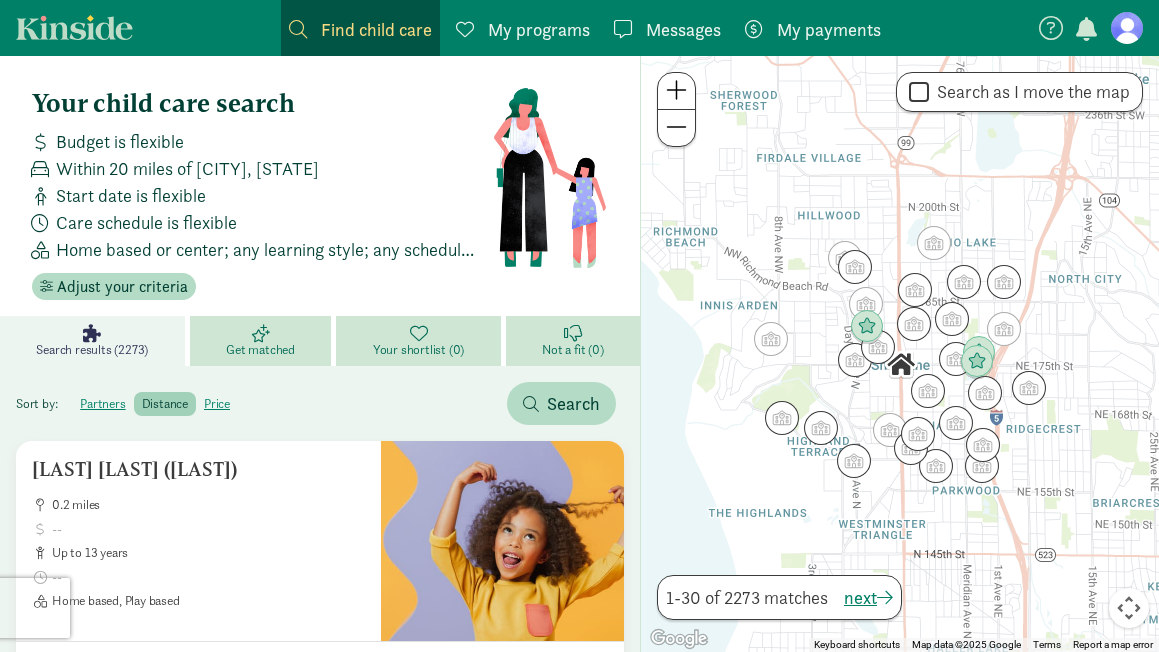 click at bounding box center (900, 354) 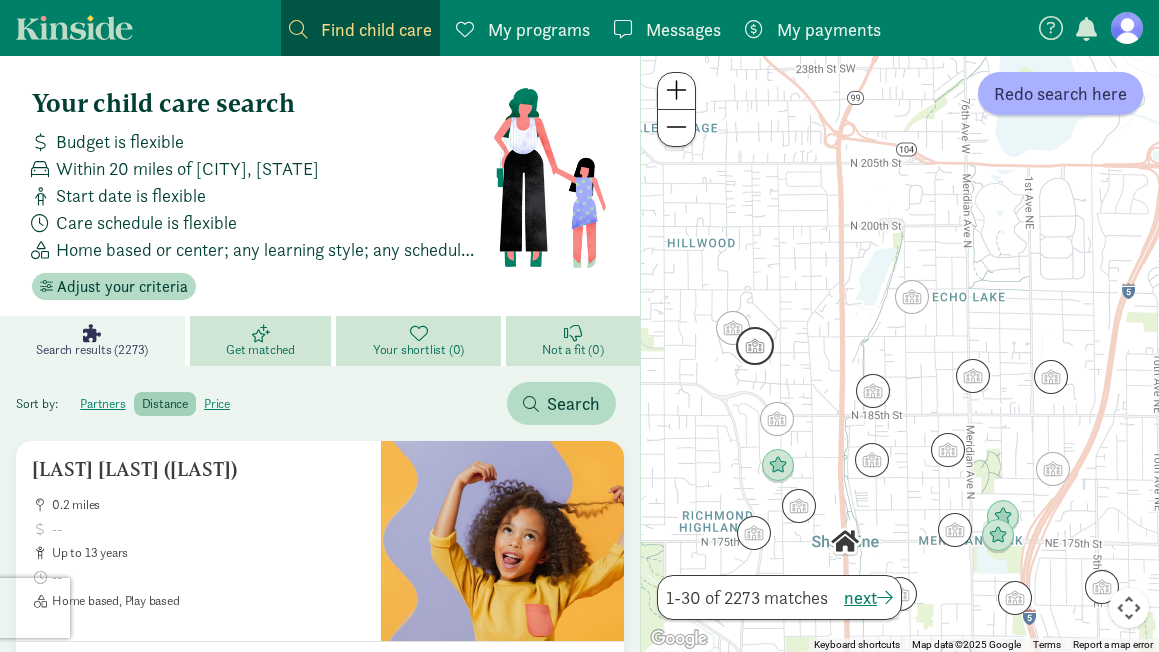 click at bounding box center (755, 346) 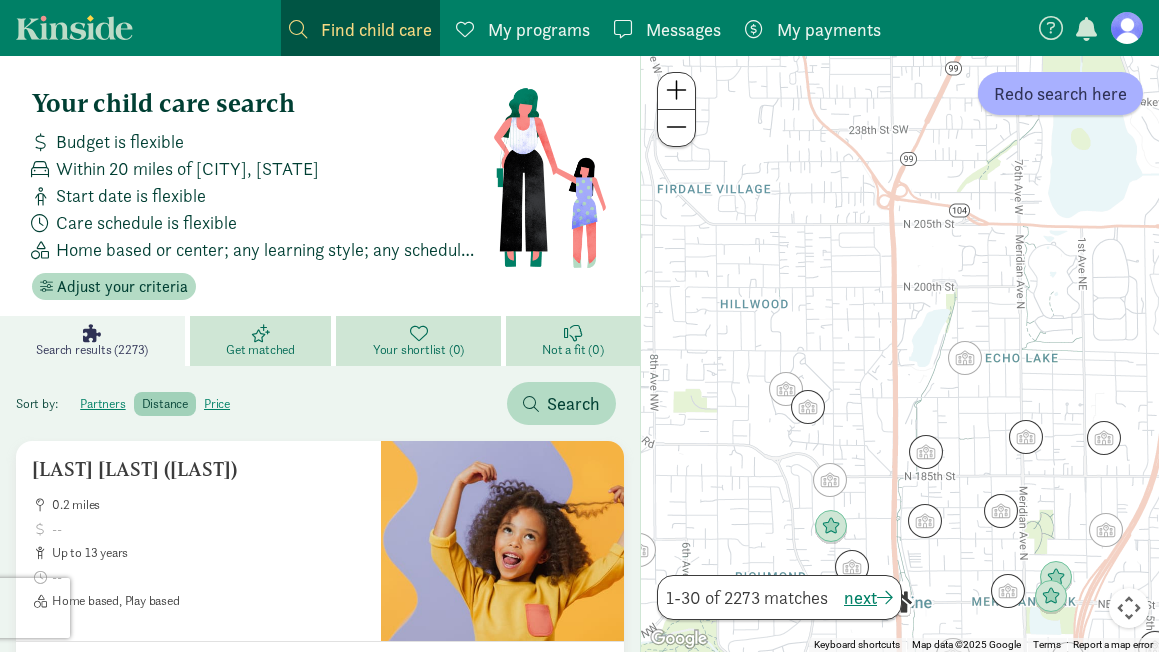 drag, startPoint x: 796, startPoint y: 484, endPoint x: 705, endPoint y: 432, distance: 104.80935 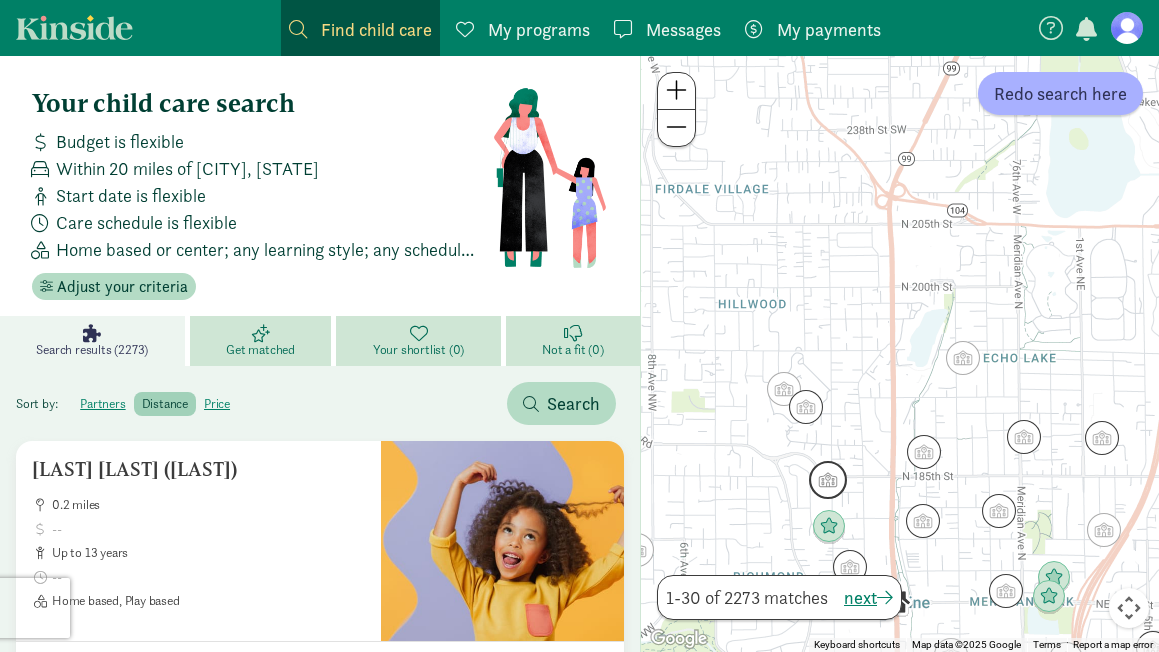 click at bounding box center [828, 480] 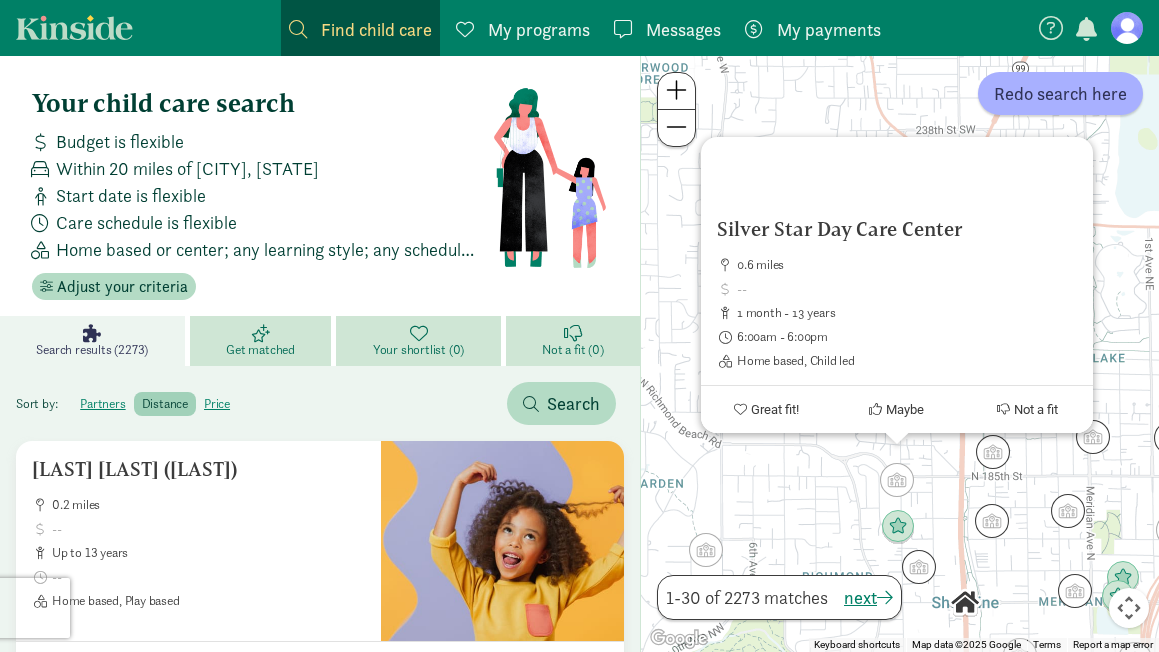 click on "Silver Star Day Care Center           0.6 miles     1 month - 13 years   6:00am - 6:00pm   Home based, Child led                   Great fit!       Maybe       Not a fit" at bounding box center [900, 354] 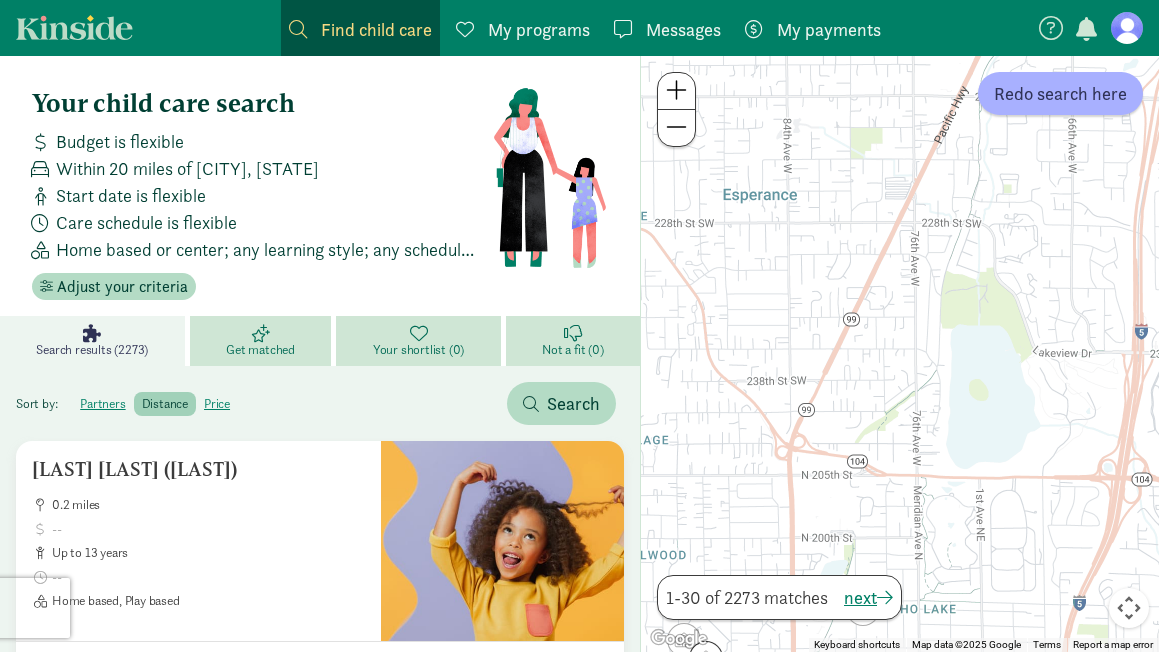 drag, startPoint x: 927, startPoint y: 239, endPoint x: 756, endPoint y: 505, distance: 316.22302 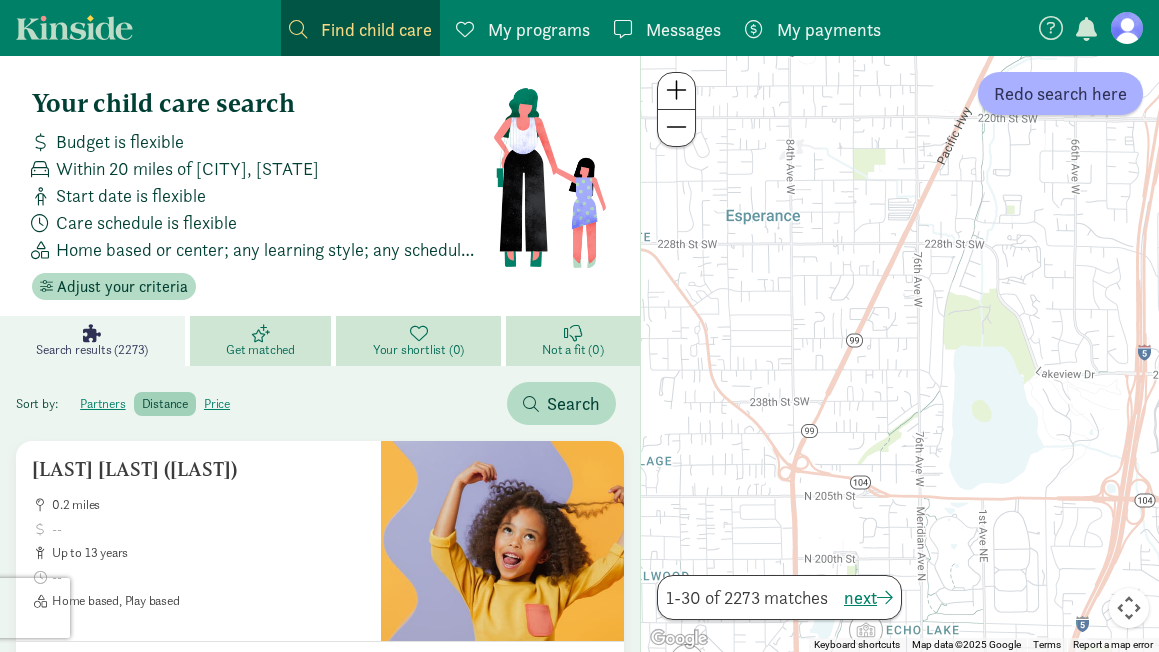 click at bounding box center [900, 354] 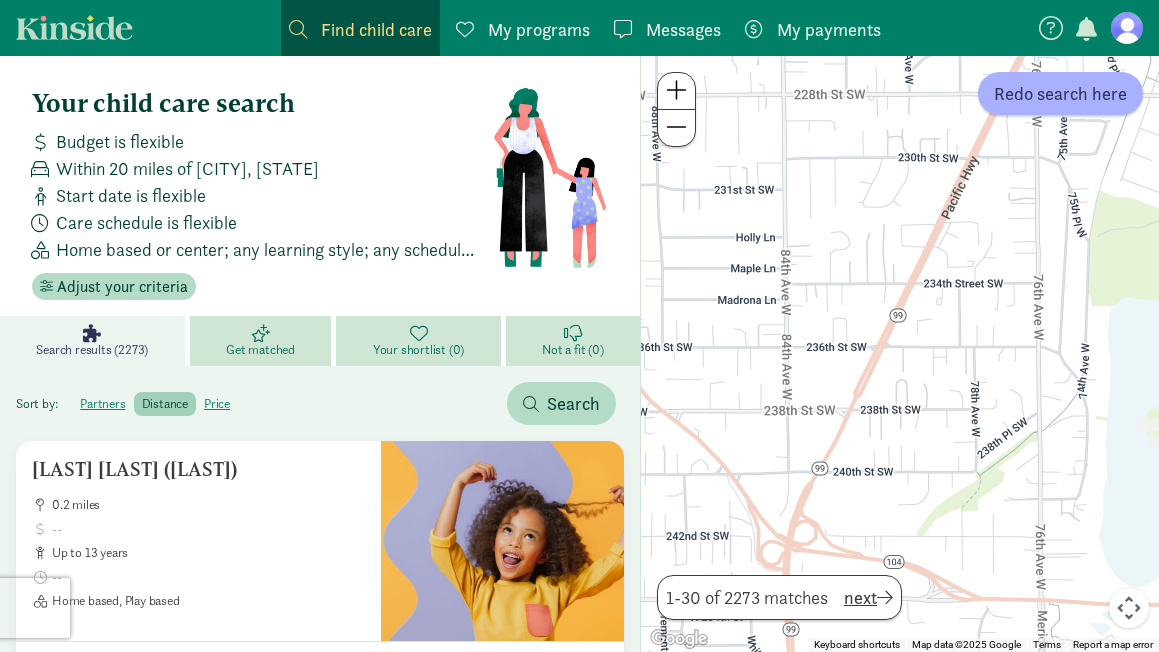 click on "next" at bounding box center (868, 597) 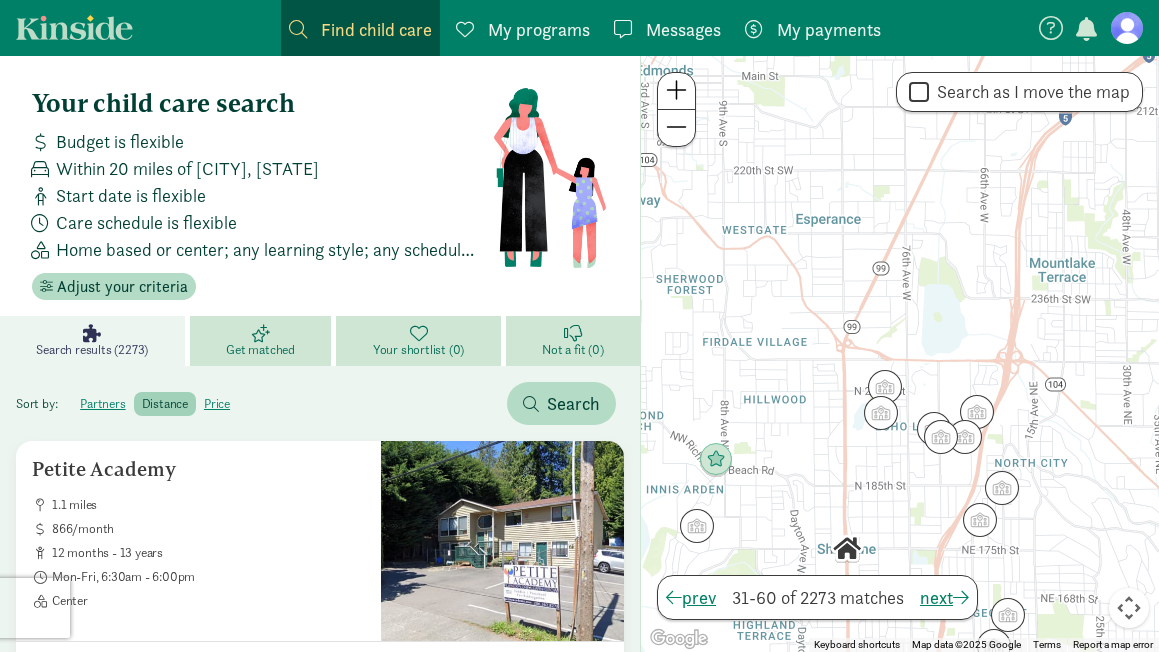 drag, startPoint x: 827, startPoint y: 258, endPoint x: 776, endPoint y: 468, distance: 216.10414 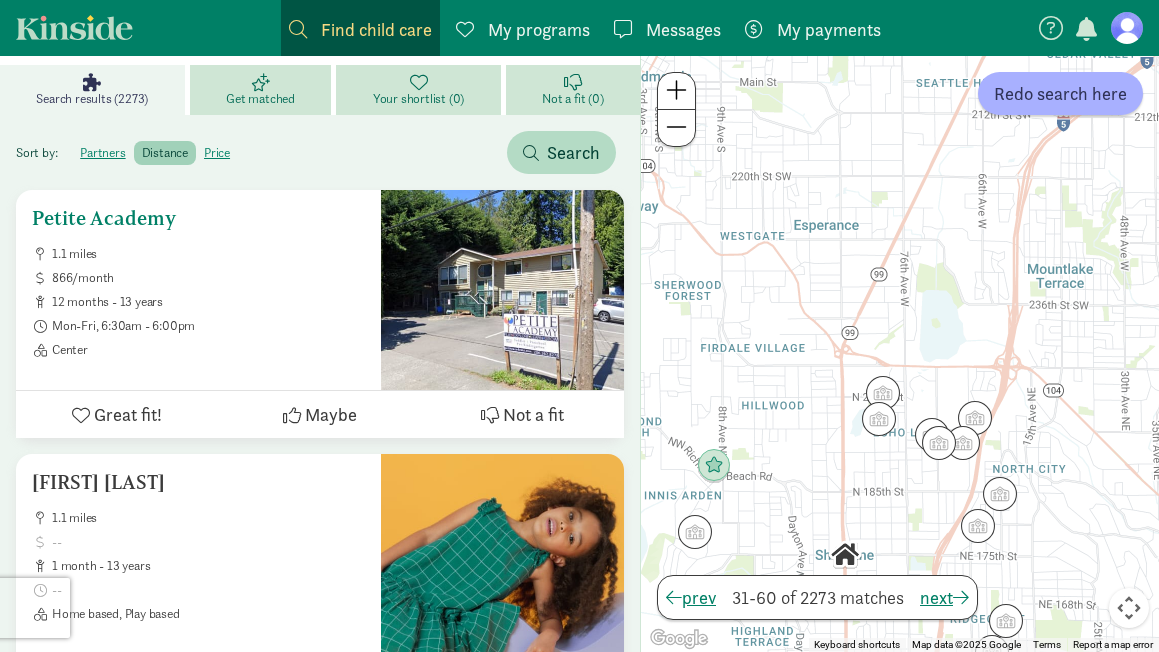 scroll, scrollTop: 251, scrollLeft: 0, axis: vertical 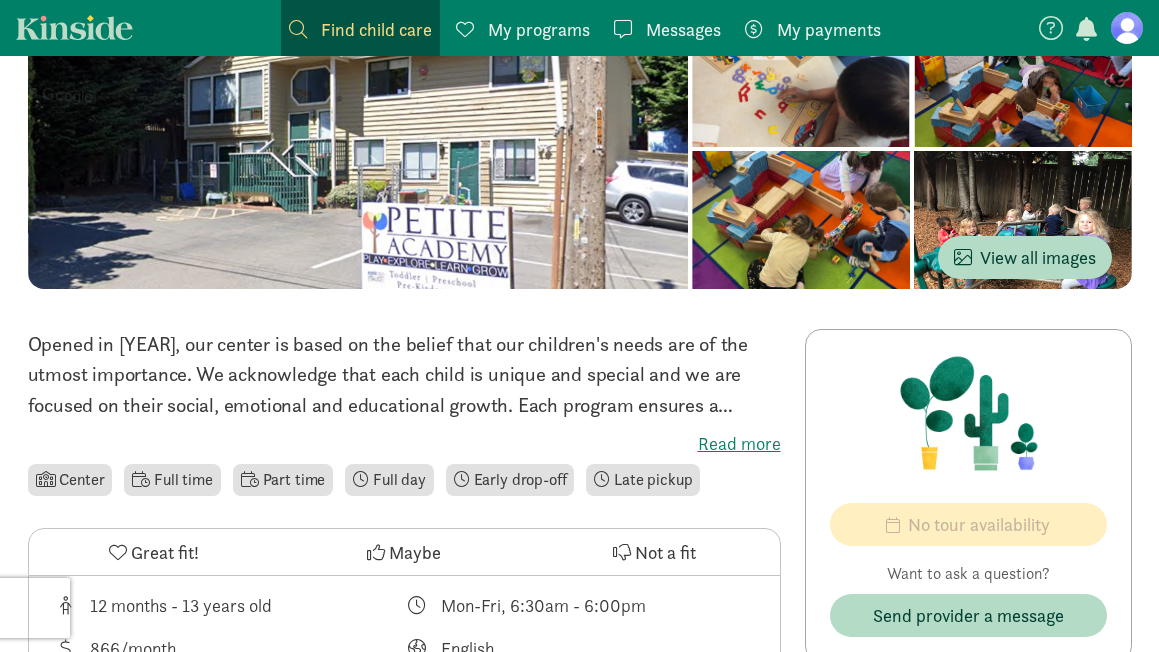 click on "Read more" at bounding box center (404, 444) 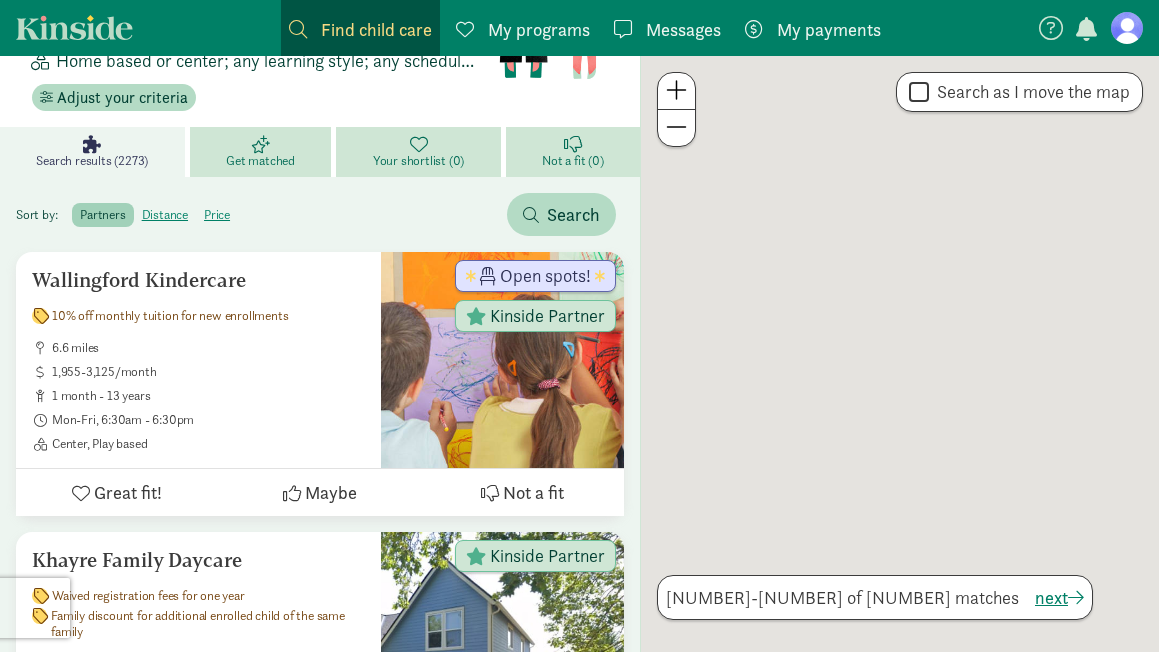 scroll, scrollTop: 251, scrollLeft: 0, axis: vertical 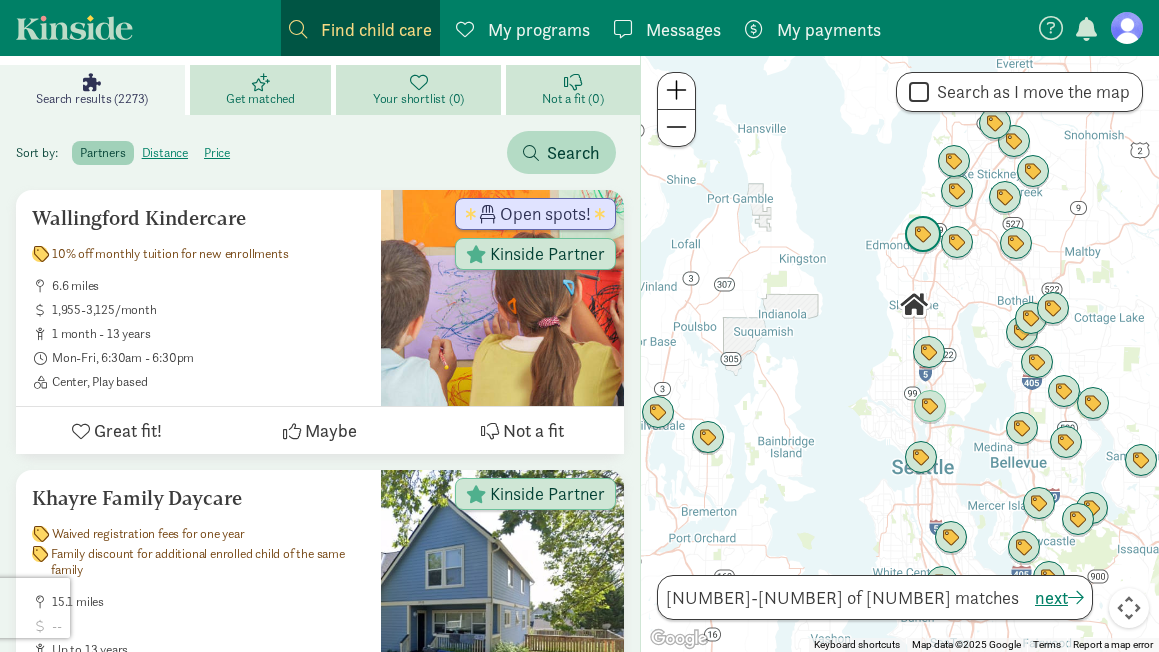 click at bounding box center (923, 235) 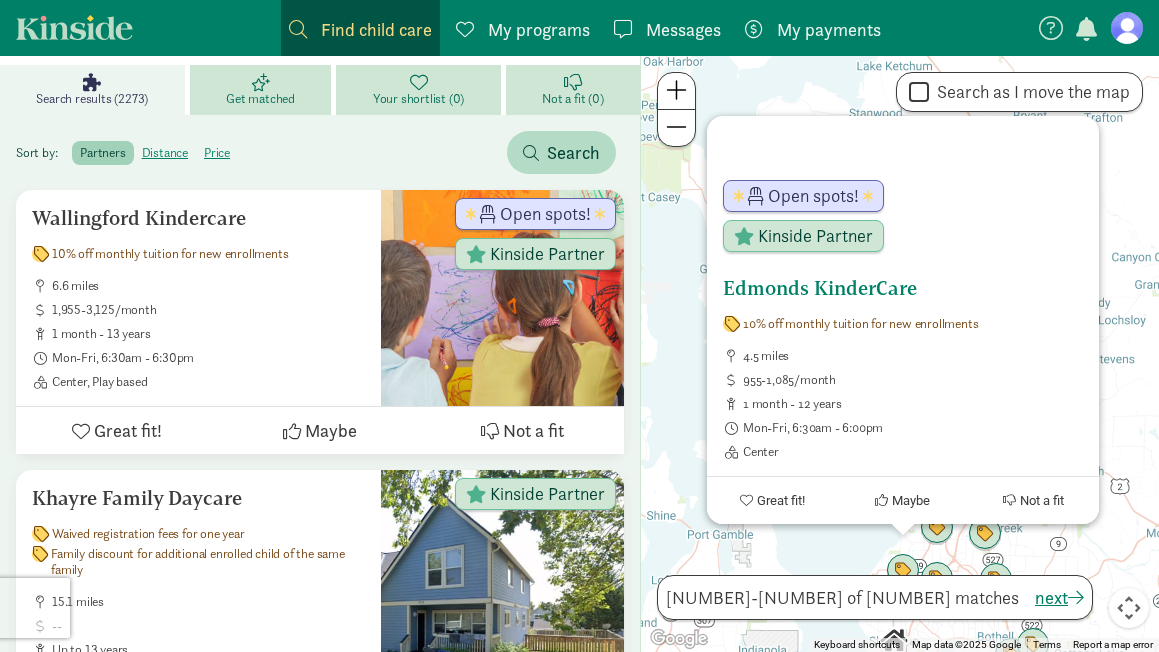 click on "Edmonds KinderCare" at bounding box center (903, 288) 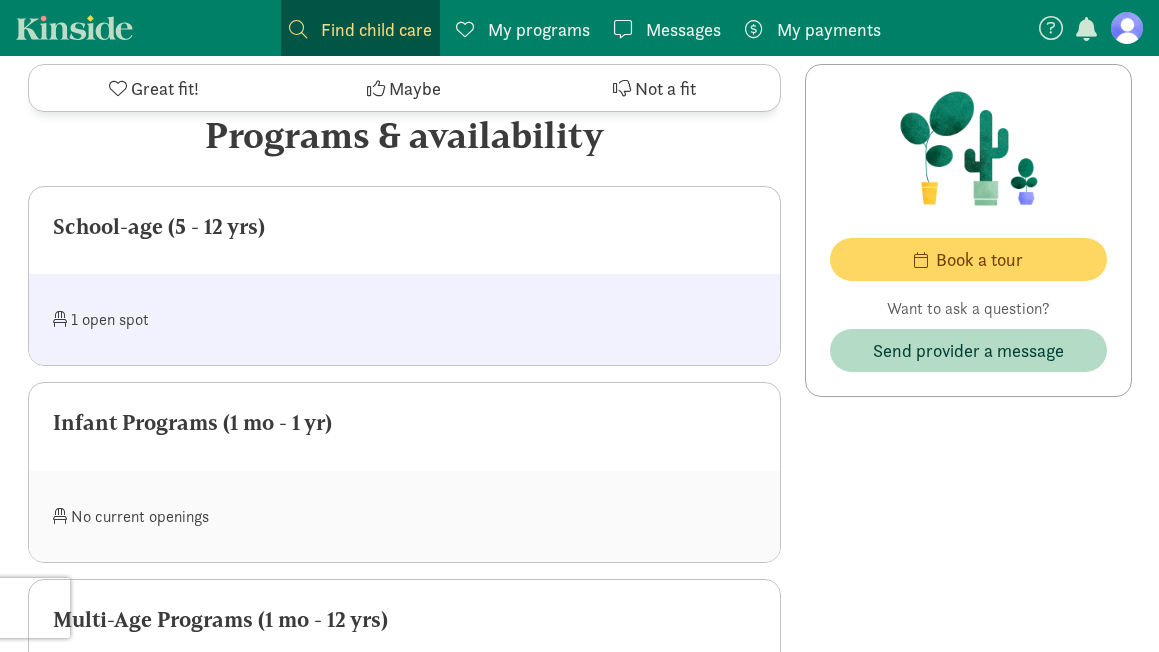 scroll, scrollTop: 1036, scrollLeft: 0, axis: vertical 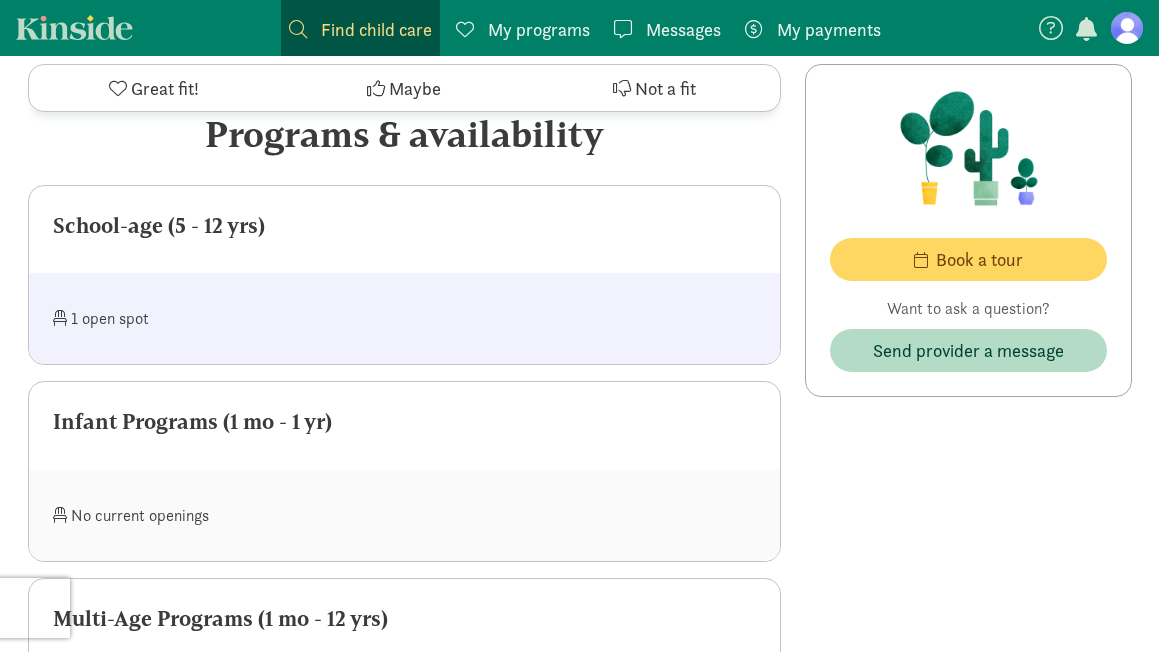 click at bounding box center [580, 318] 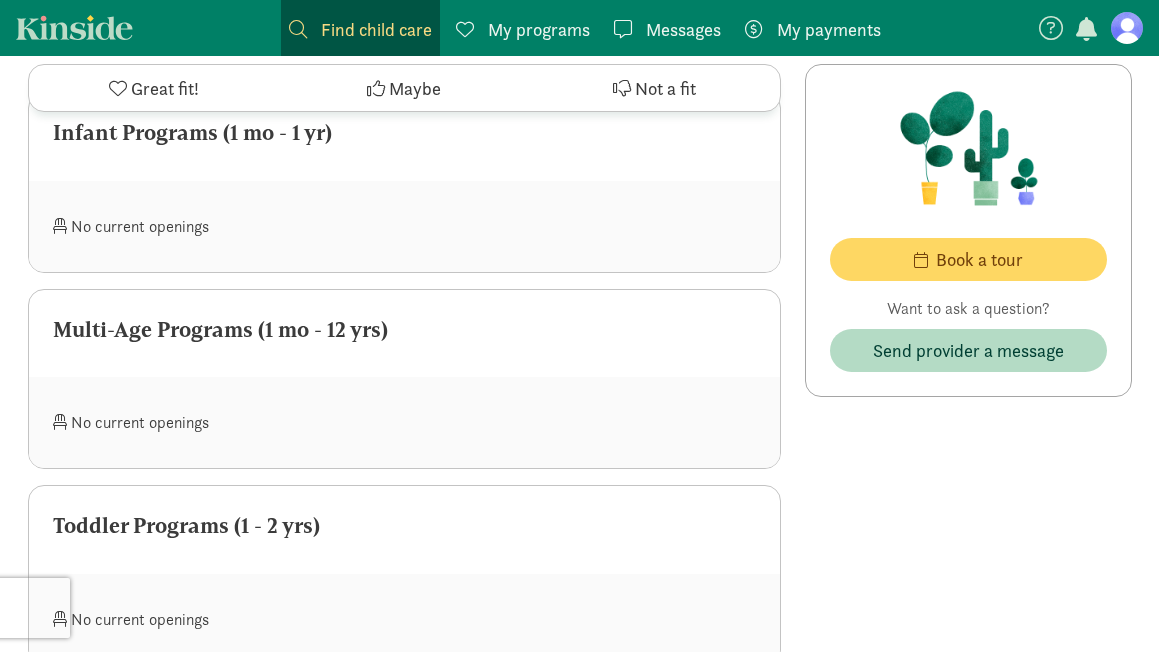 scroll, scrollTop: 1330, scrollLeft: 0, axis: vertical 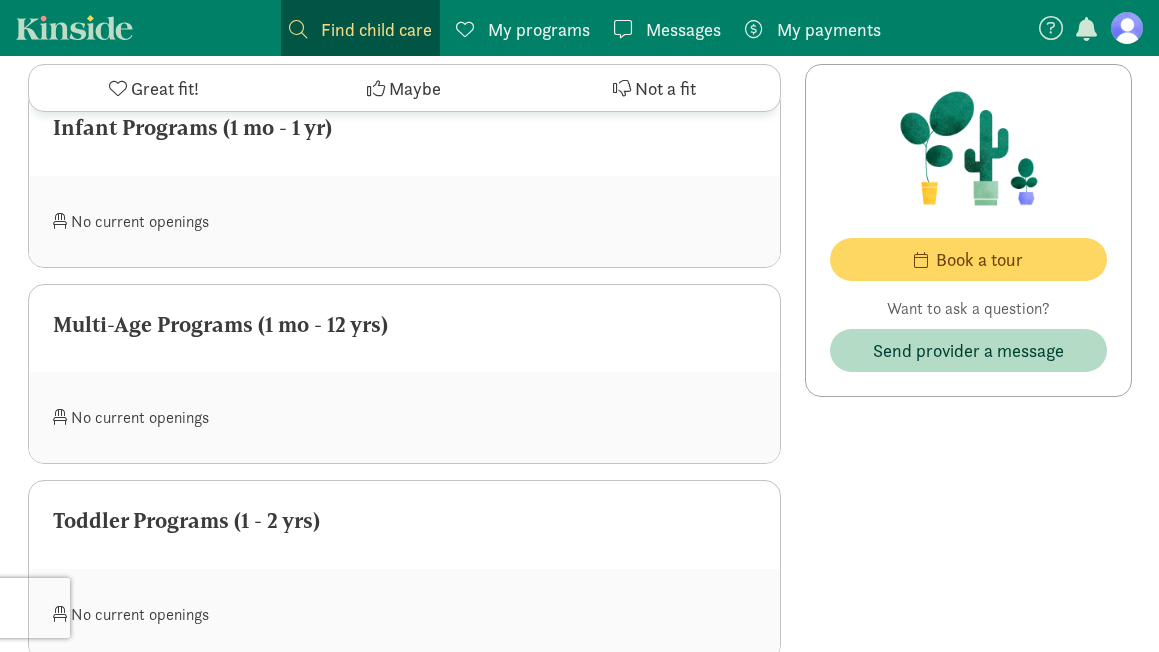 click on "No current openings" at bounding box center [229, 417] 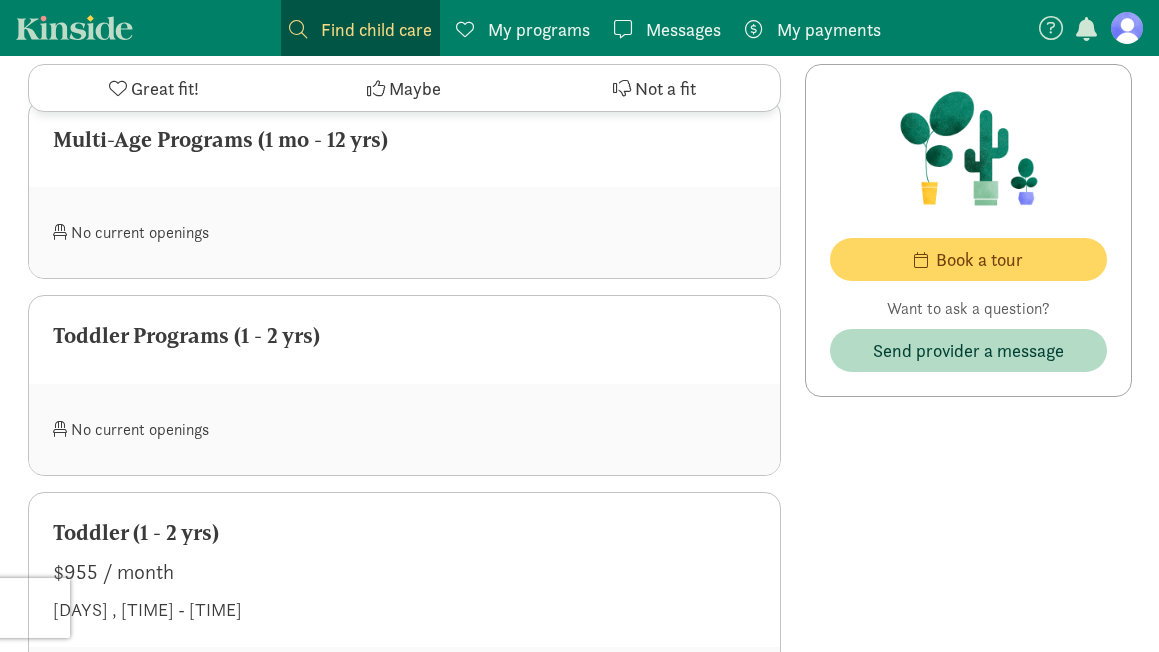 click on "Toddler Programs (1 - 2 yrs)" at bounding box center (404, 336) 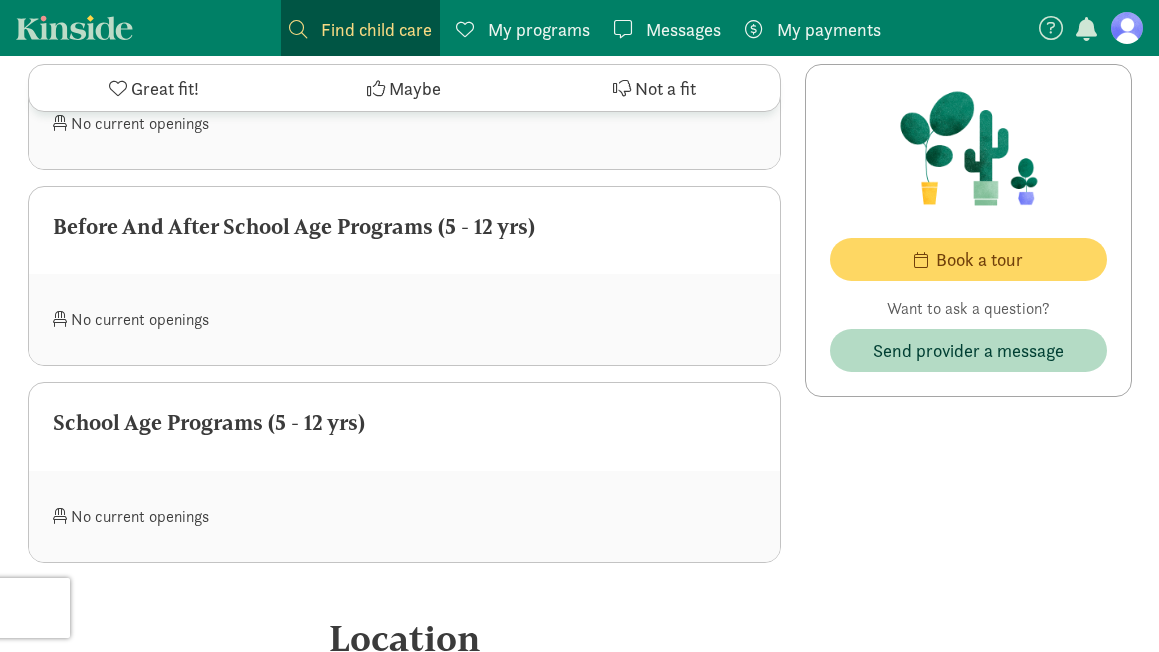 scroll, scrollTop: 3106, scrollLeft: 0, axis: vertical 